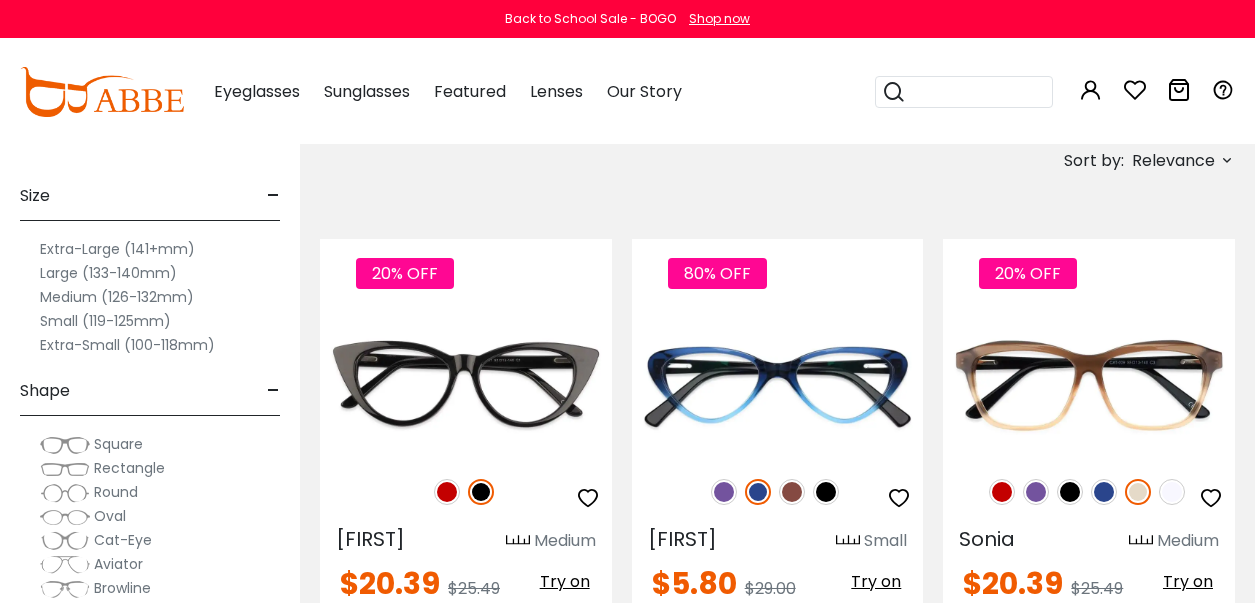 scroll, scrollTop: 0, scrollLeft: 0, axis: both 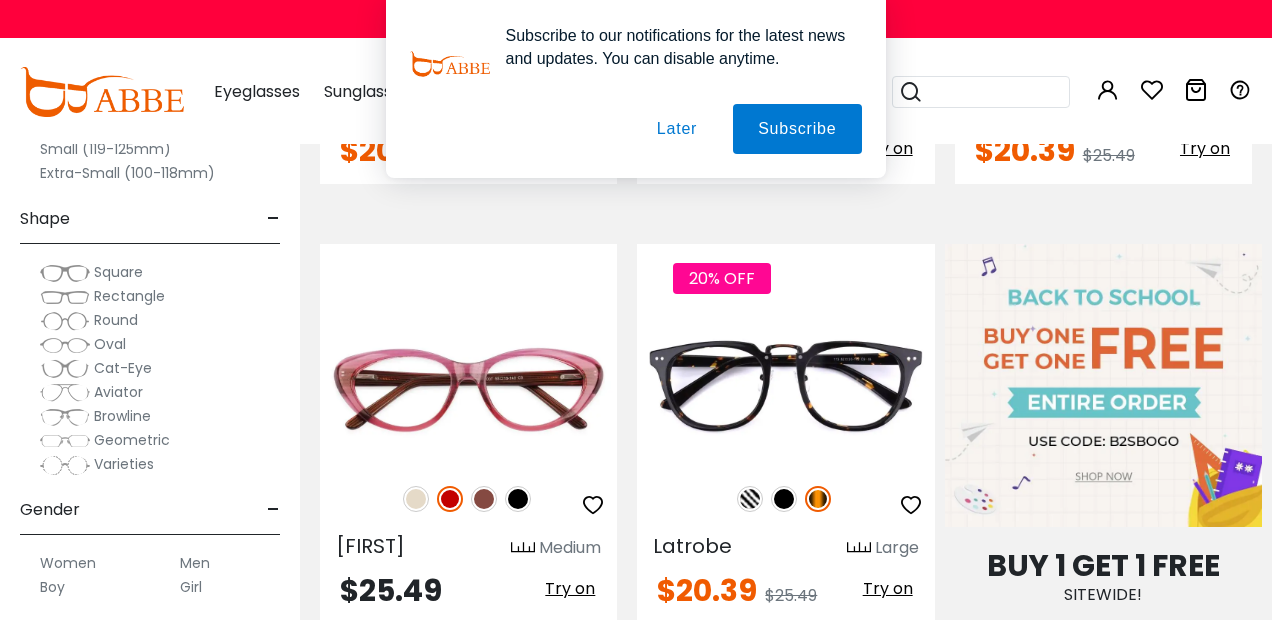 click on "Later" at bounding box center (0, 0) 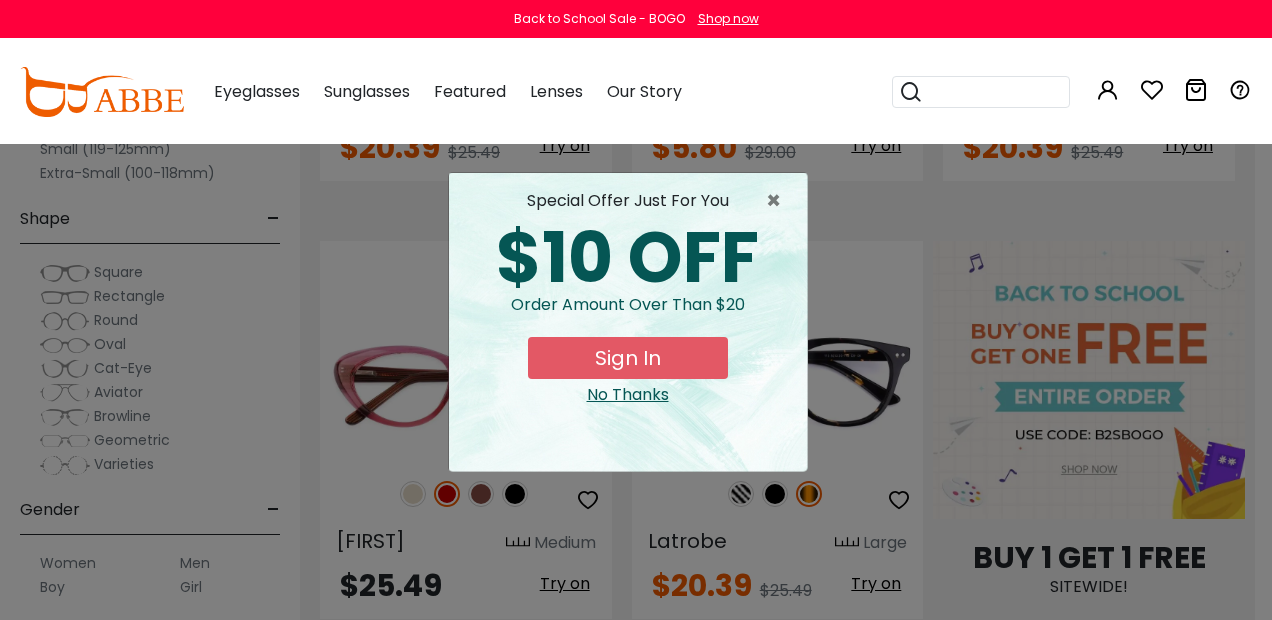click on "No Thanks" at bounding box center [628, 395] 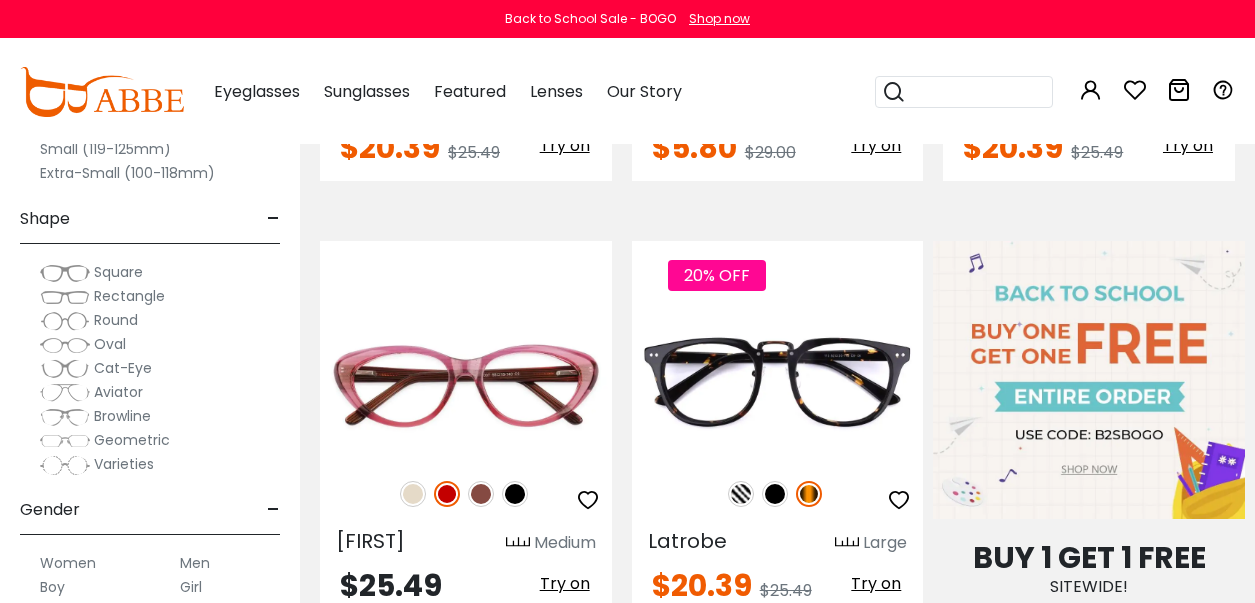 click at bounding box center [65, 273] 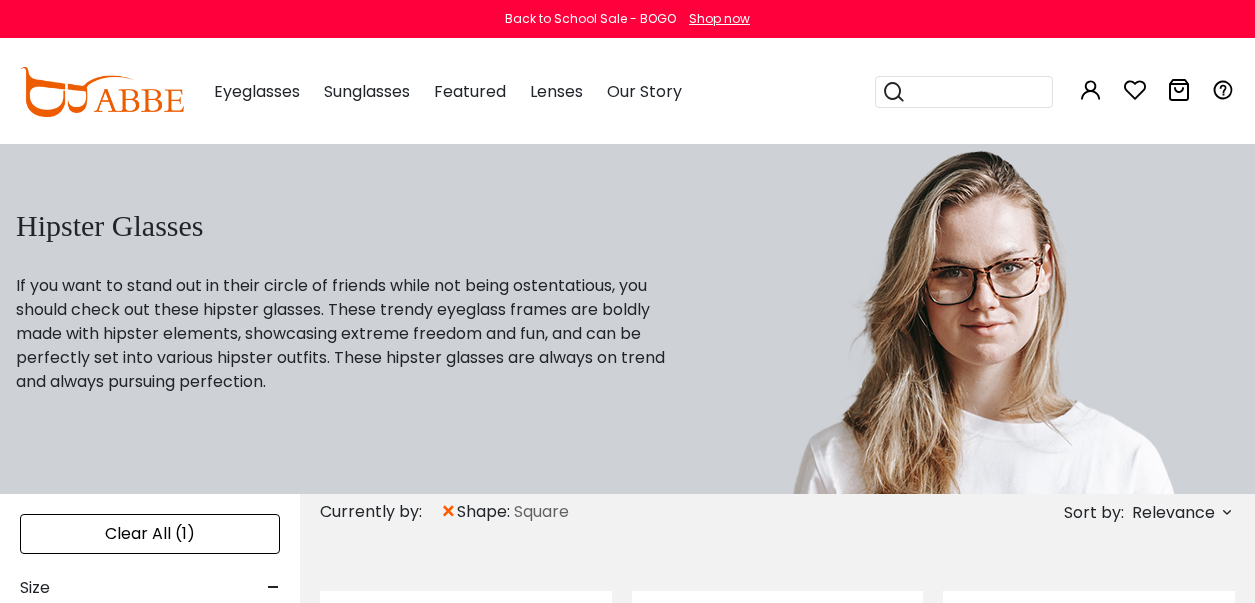 scroll, scrollTop: 0, scrollLeft: 0, axis: both 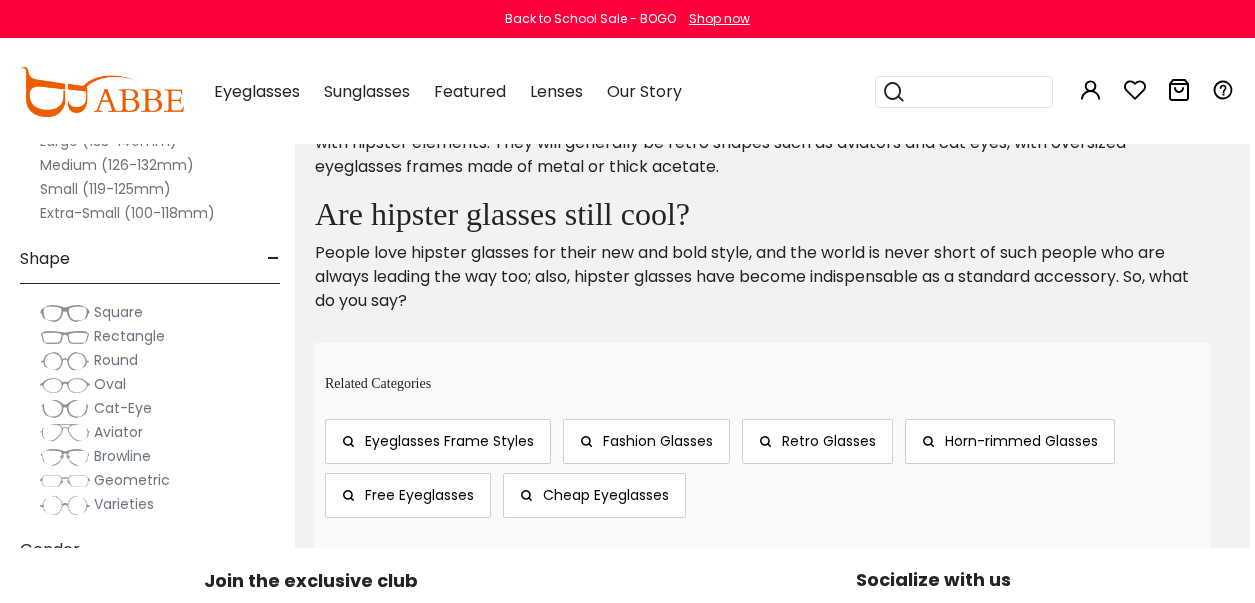 click at bounding box center (65, 409) 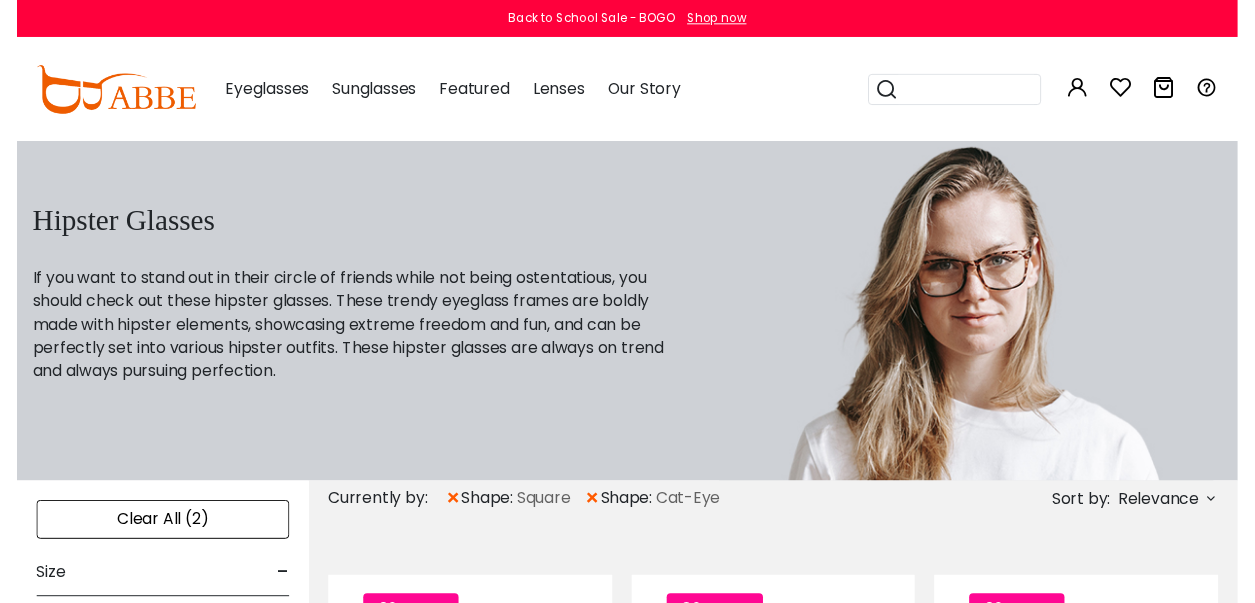 scroll, scrollTop: 0, scrollLeft: 0, axis: both 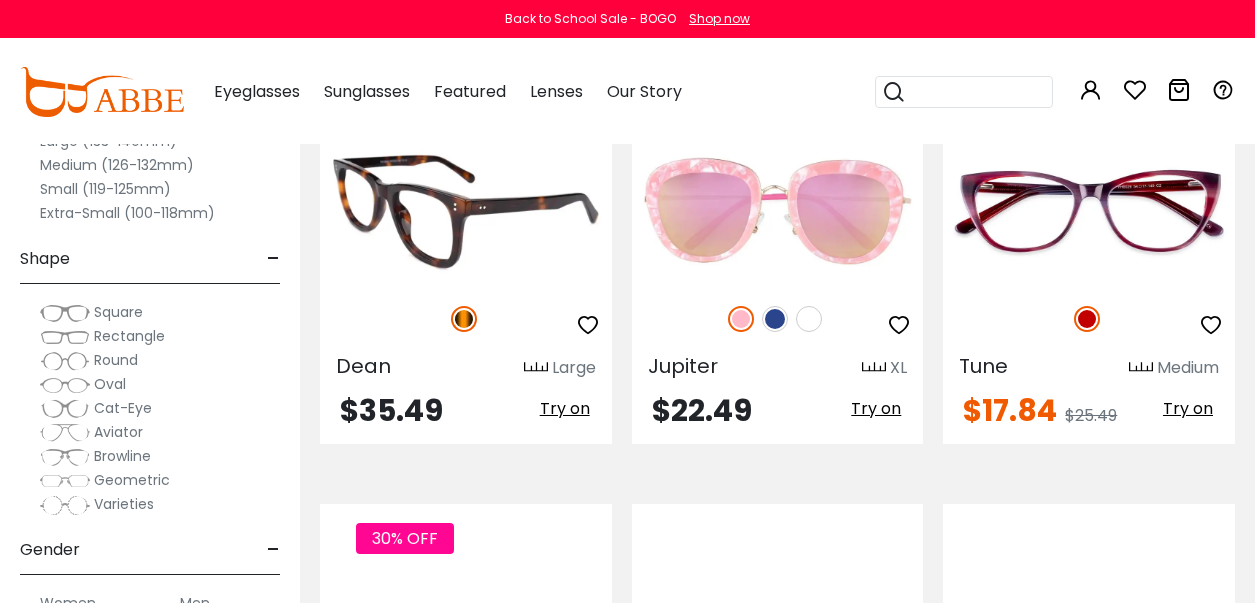 click at bounding box center [466, 211] 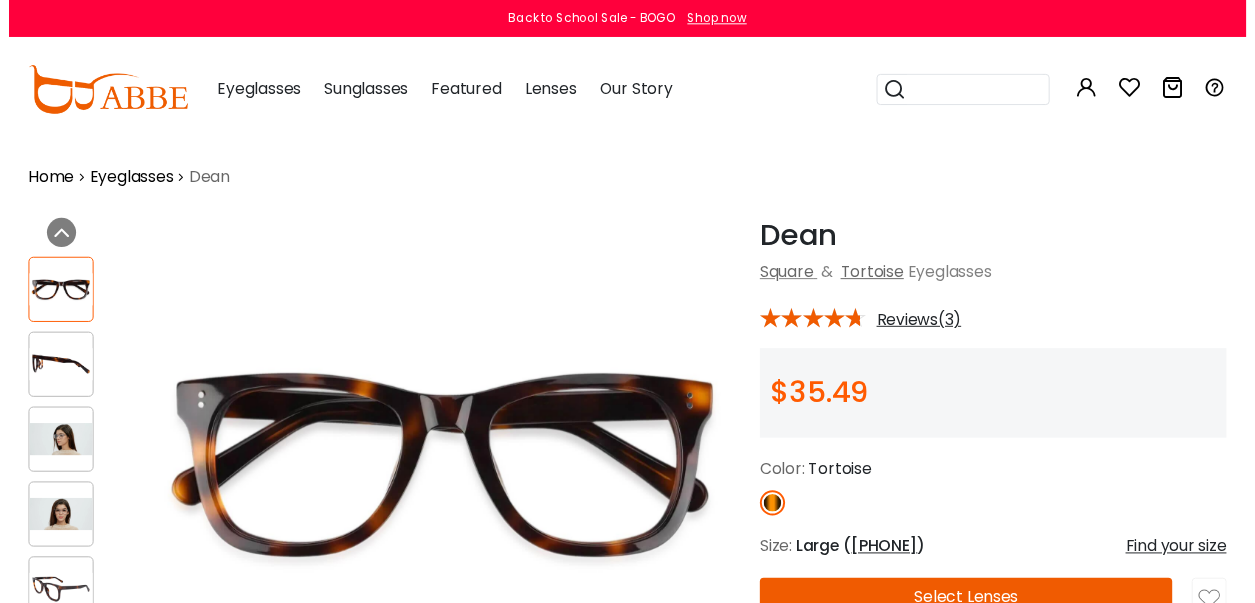 scroll, scrollTop: 0, scrollLeft: 0, axis: both 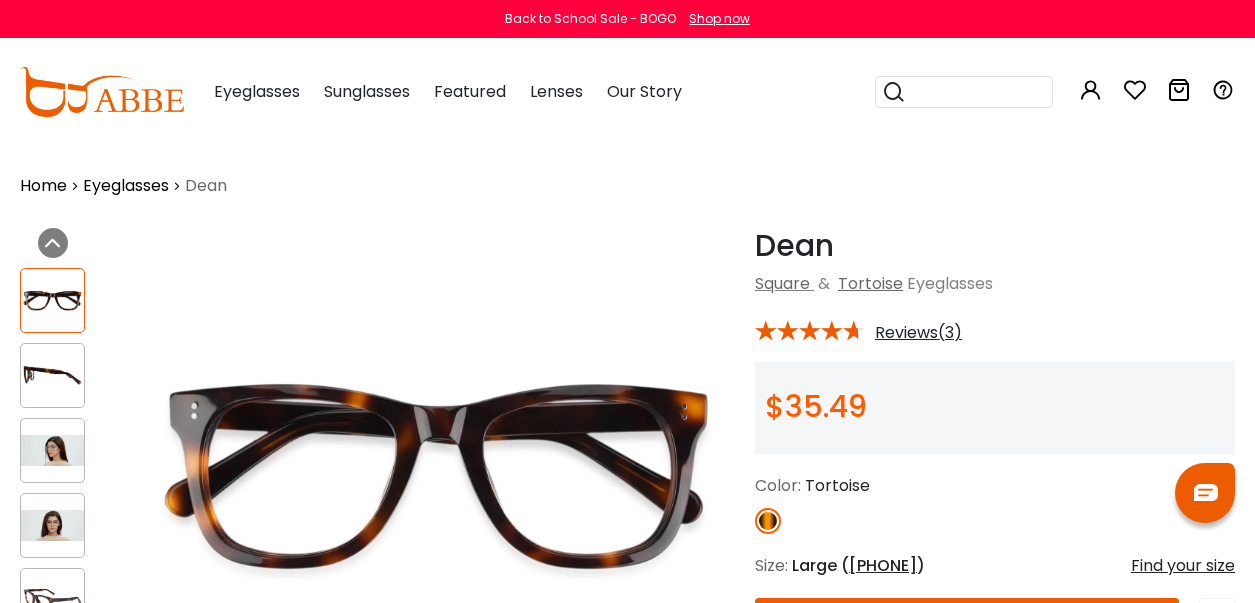 click at bounding box center [52, 526] 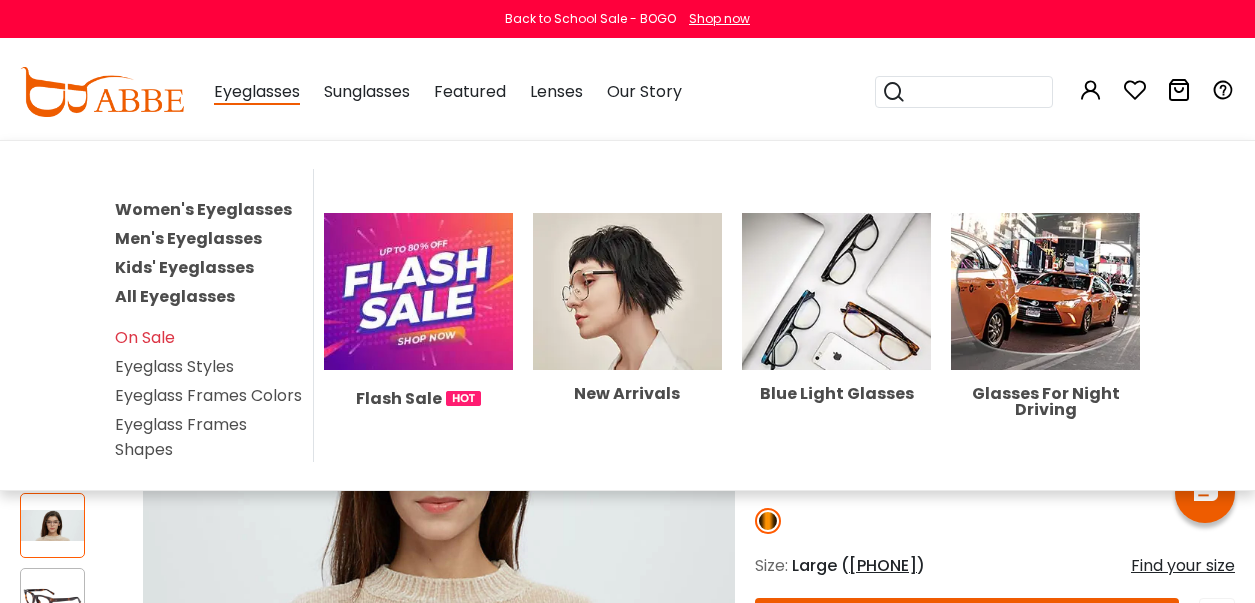 click on "Eyeglass Frames Colors" at bounding box center (208, 395) 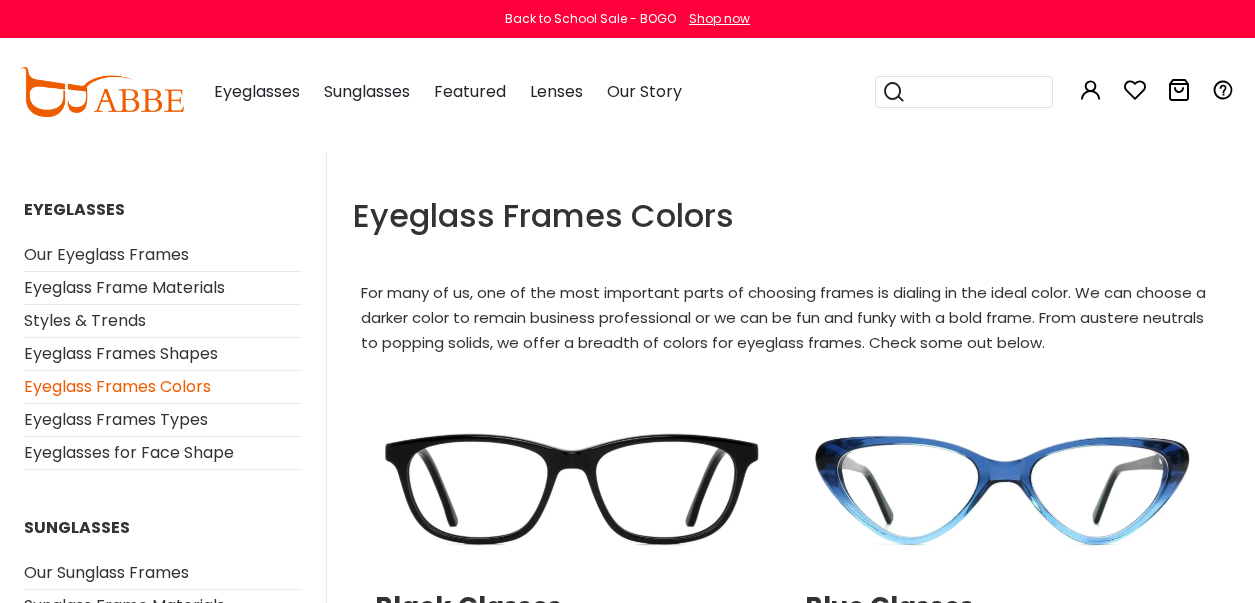 scroll, scrollTop: 0, scrollLeft: 0, axis: both 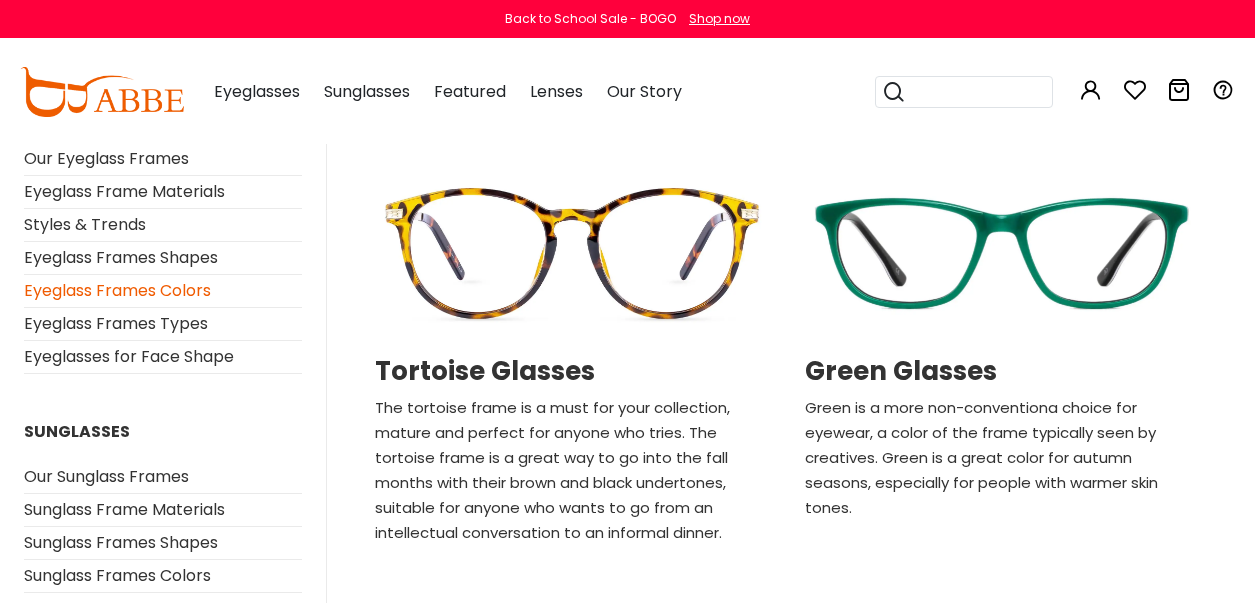 click at bounding box center [572, 253] 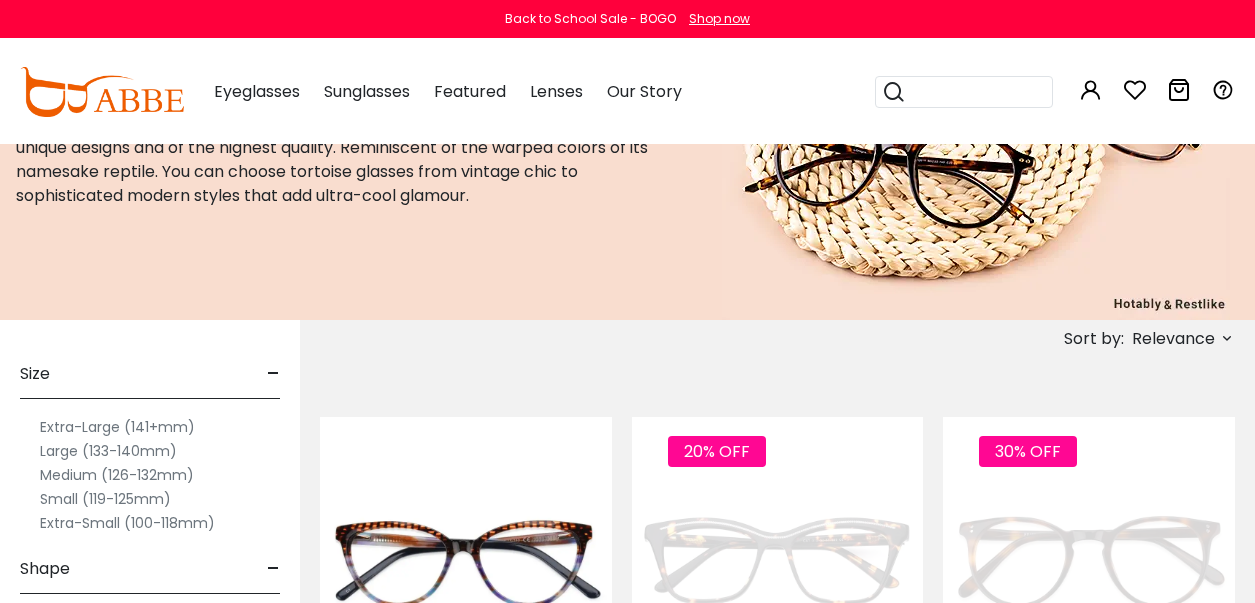 scroll, scrollTop: 0, scrollLeft: 0, axis: both 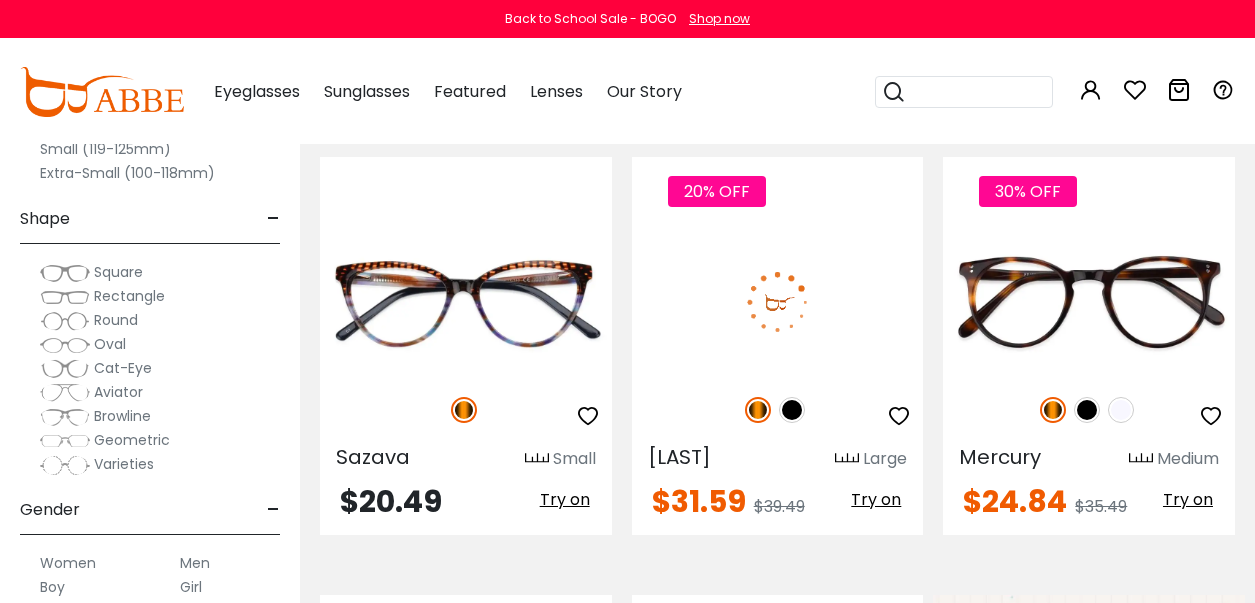 click at bounding box center [778, 302] 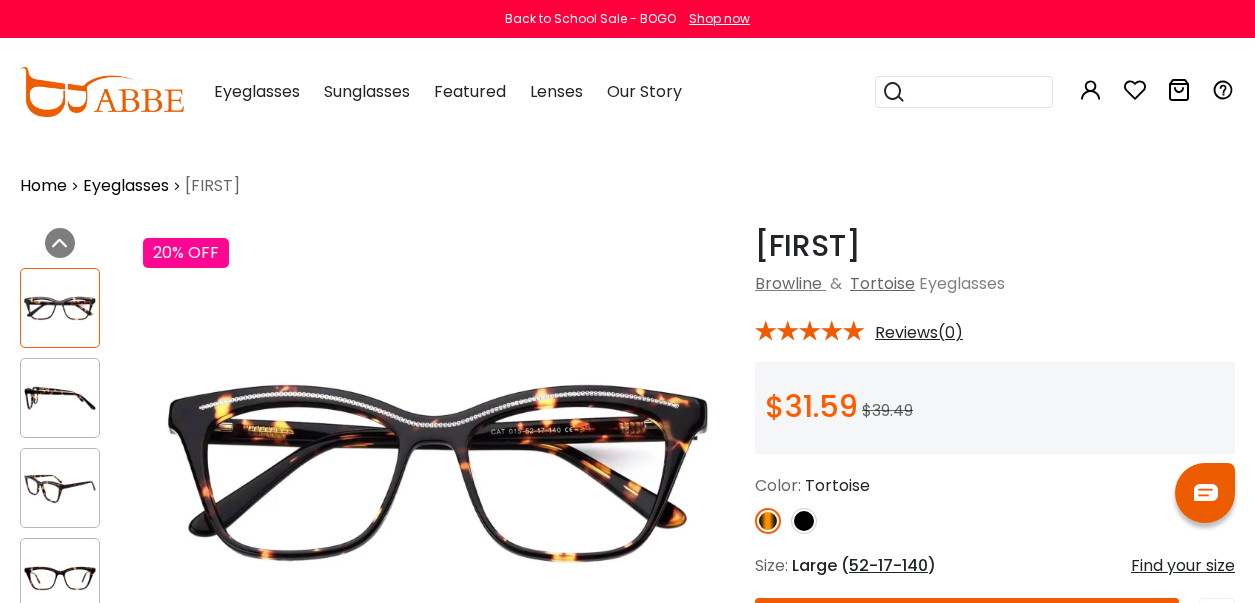scroll, scrollTop: 0, scrollLeft: 0, axis: both 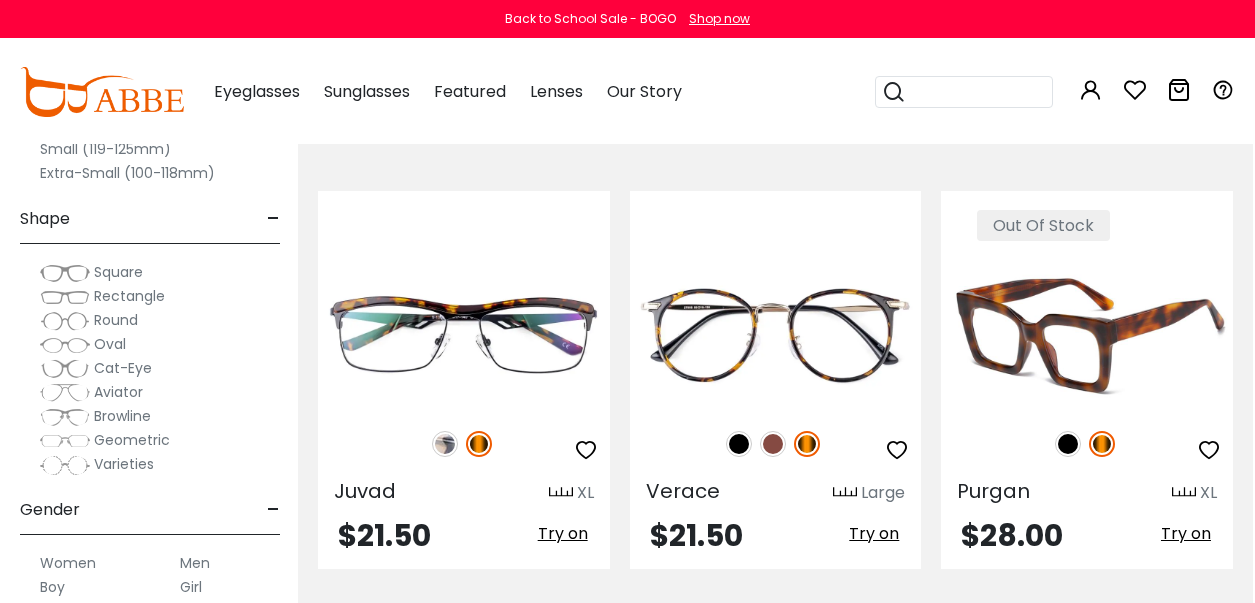 click at bounding box center [1087, 336] 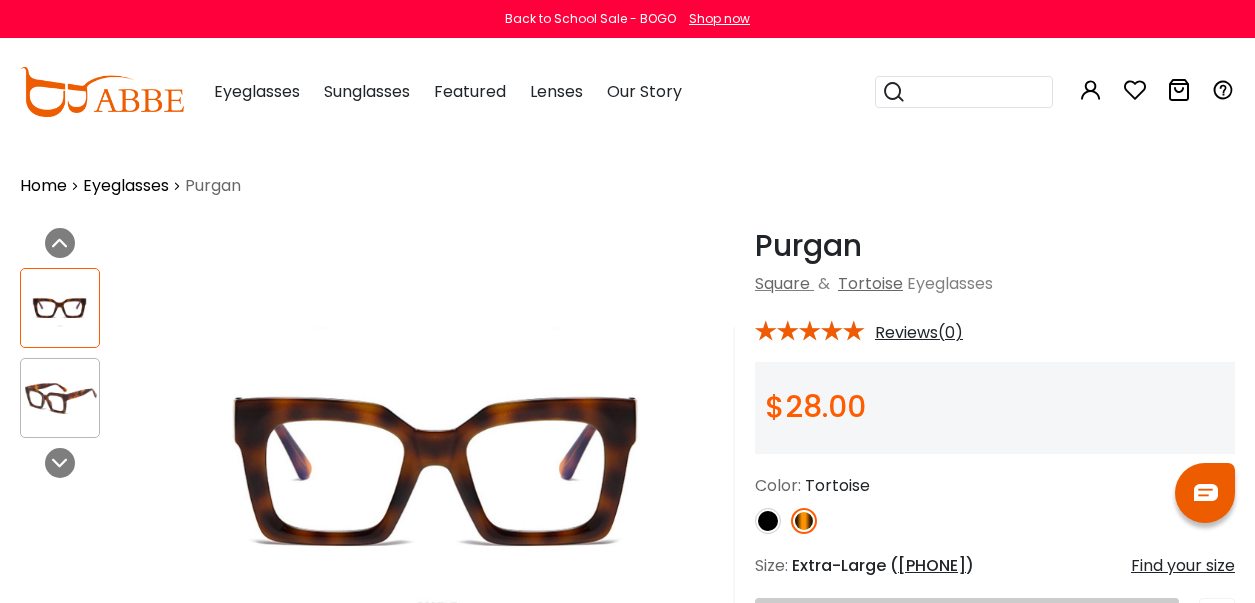 scroll, scrollTop: 0, scrollLeft: 0, axis: both 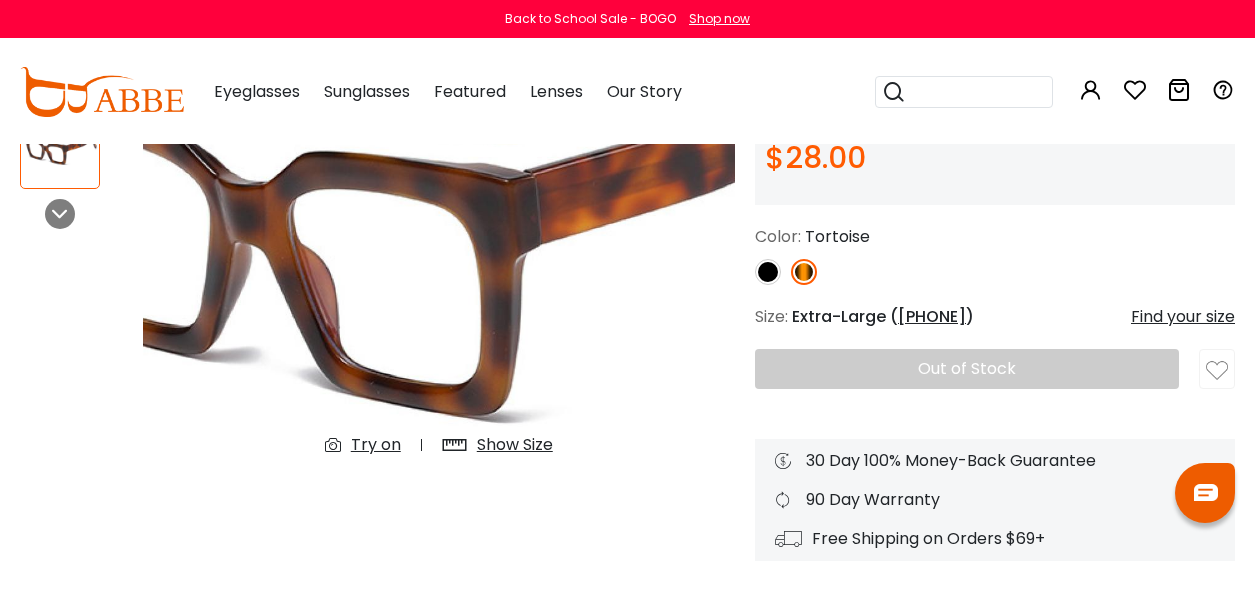 click on "[PHONE]" at bounding box center [932, 316] 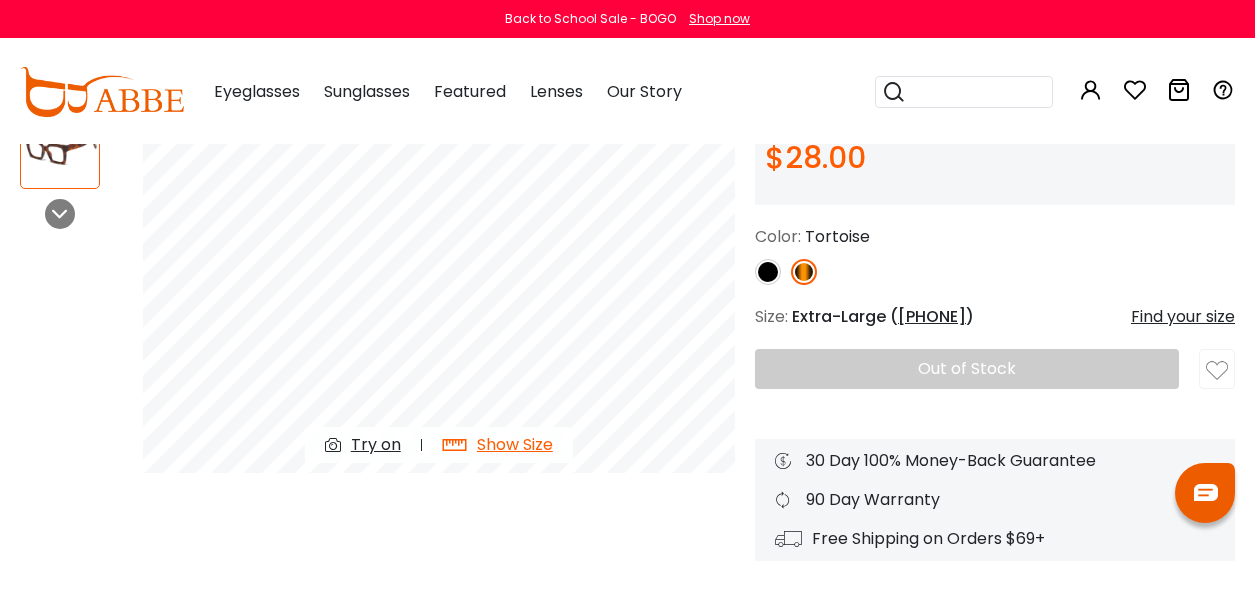click on "Show Size" at bounding box center (515, 445) 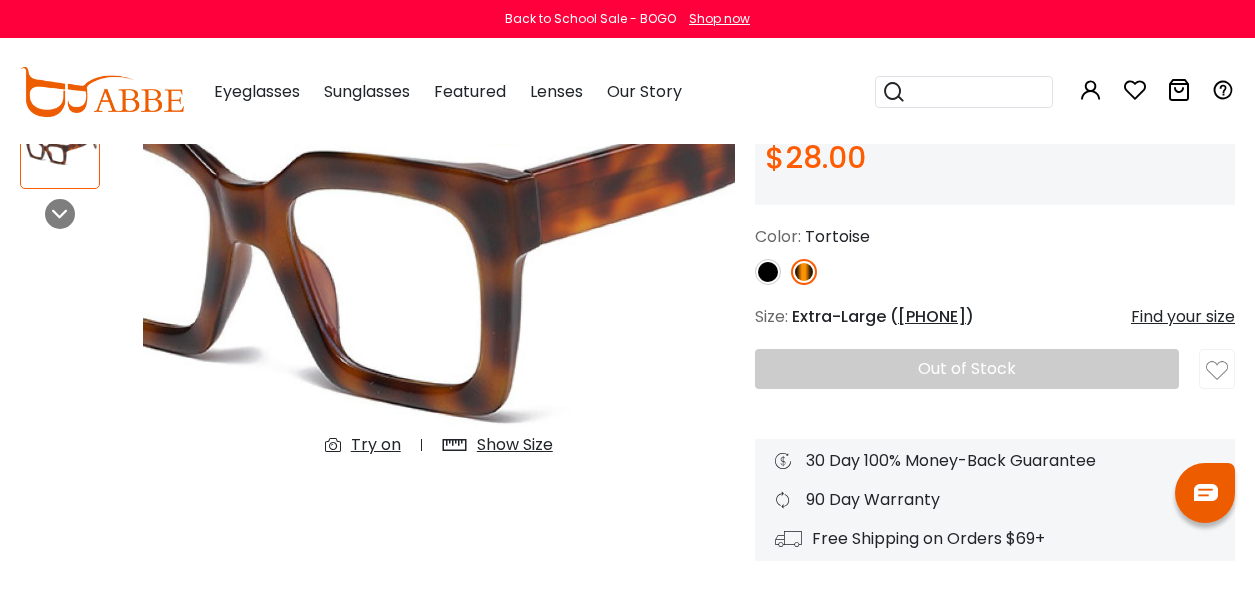 click on "Show Size" at bounding box center (515, 445) 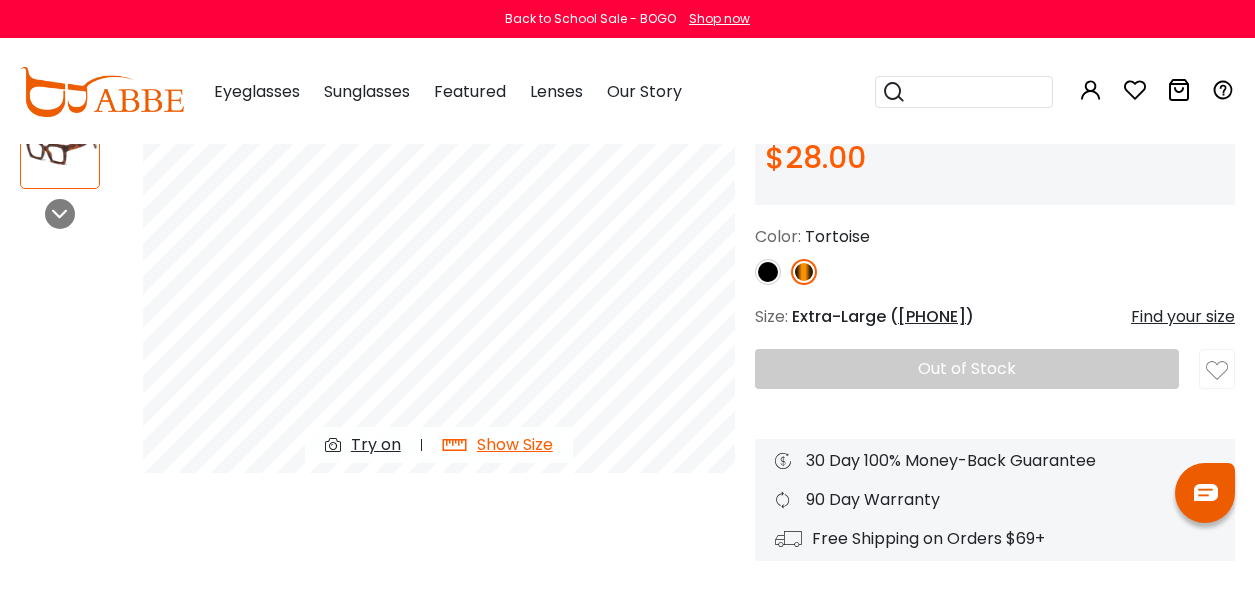 click on "Find your size" at bounding box center [1183, 317] 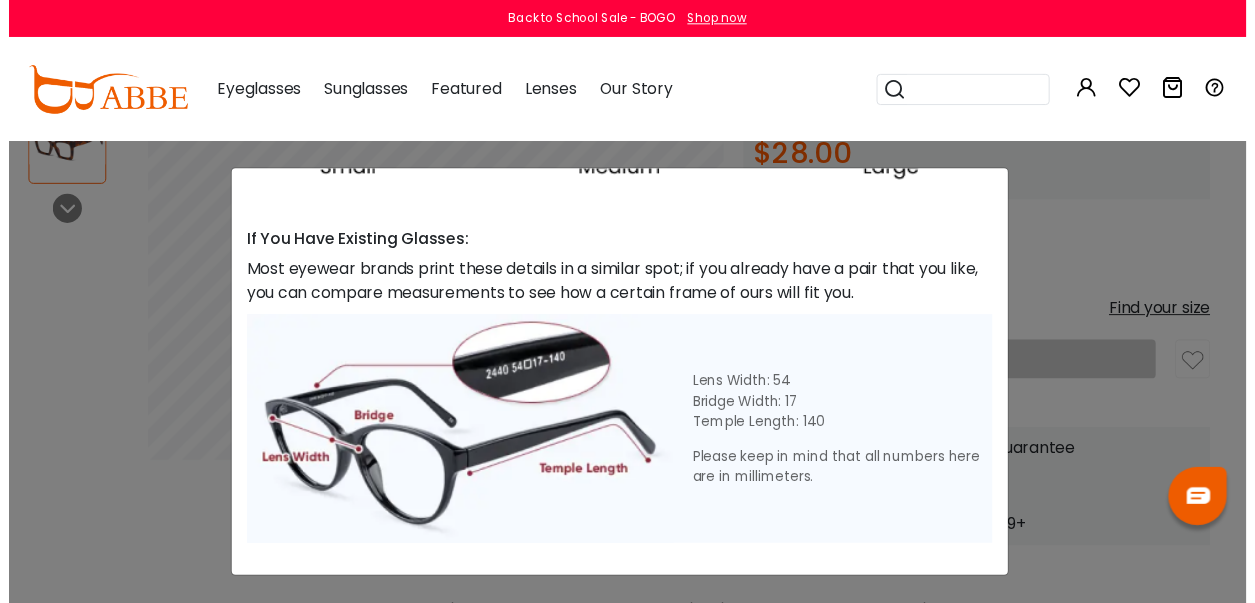 scroll, scrollTop: 719, scrollLeft: 0, axis: vertical 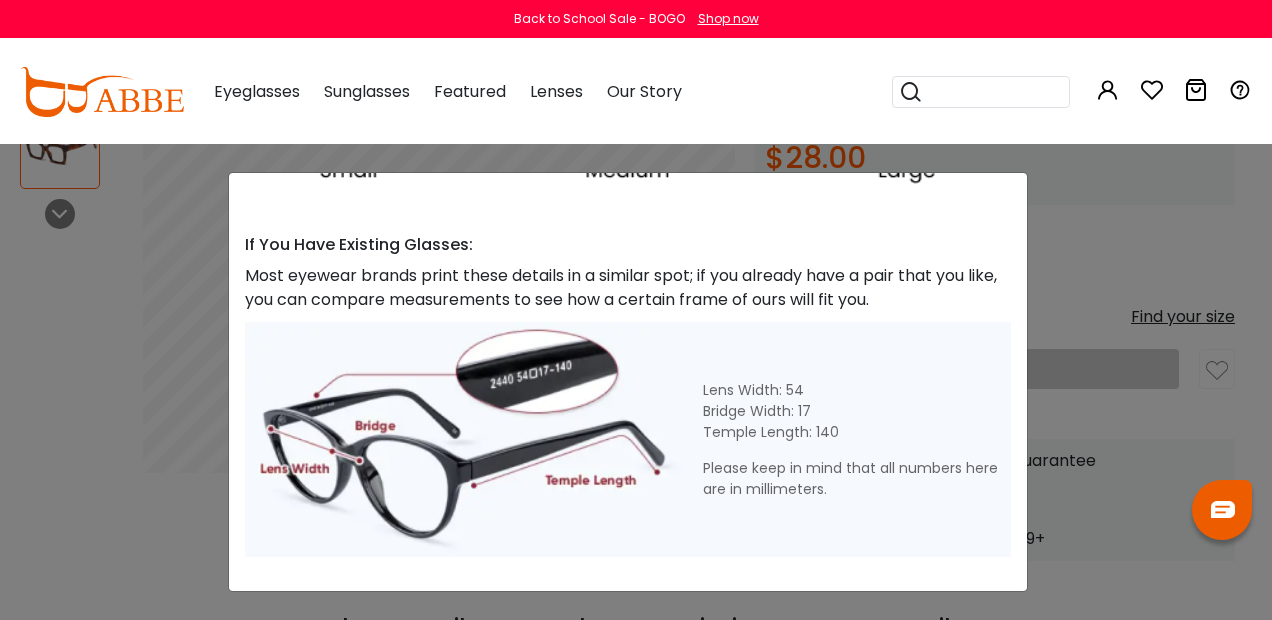 click on "Size Guide
×
A Skill For Finding Suitable Glasses Size:
Use a Credit Card
Place the card as shown (in the middle of your nose) and pay attention to the orienta-tion
If You Have Existing Glasses:
Most eyewear brands print these details in a similar spot; if you already have a pair that you like, you can compare measurements to see how a certain frame of ours will fit you.
Lens Width: 54
Bridge Width: 17
Temple Length: 140 Size" at bounding box center [636, 310] 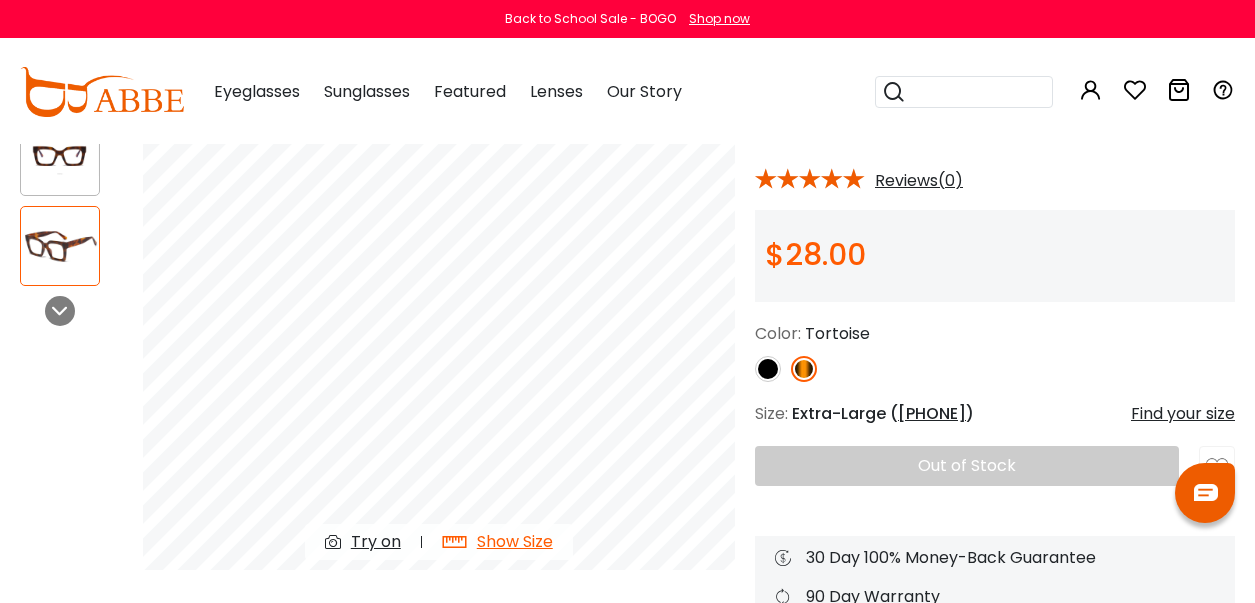 scroll, scrollTop: 151, scrollLeft: 0, axis: vertical 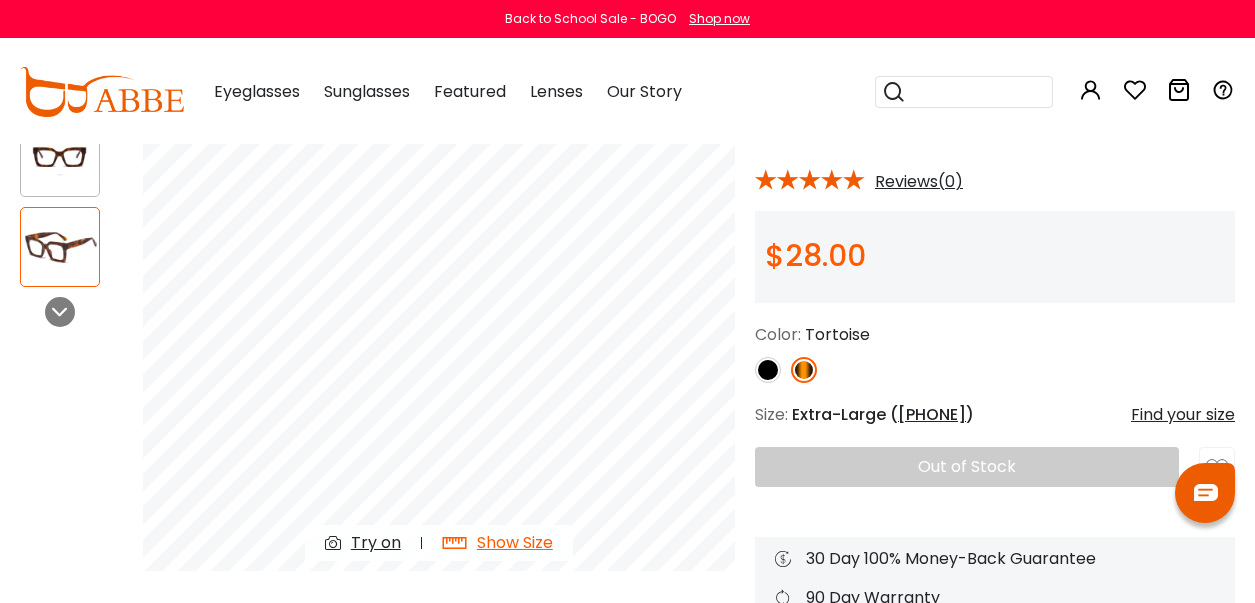 click at bounding box center (60, 157) 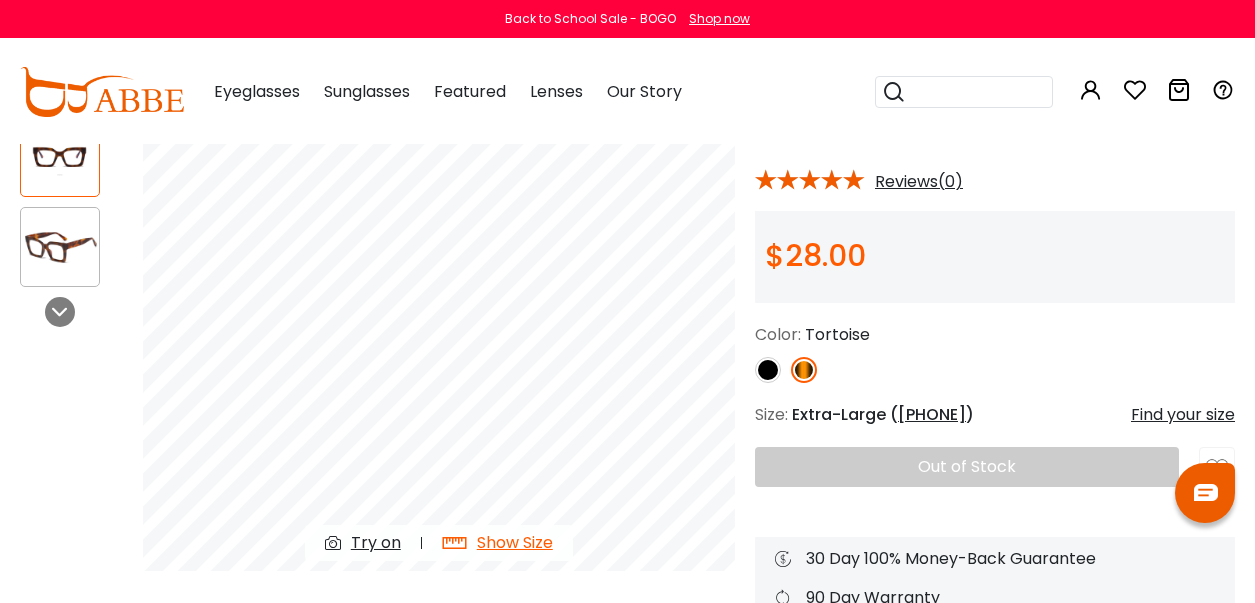 click on "Try on" at bounding box center (376, 543) 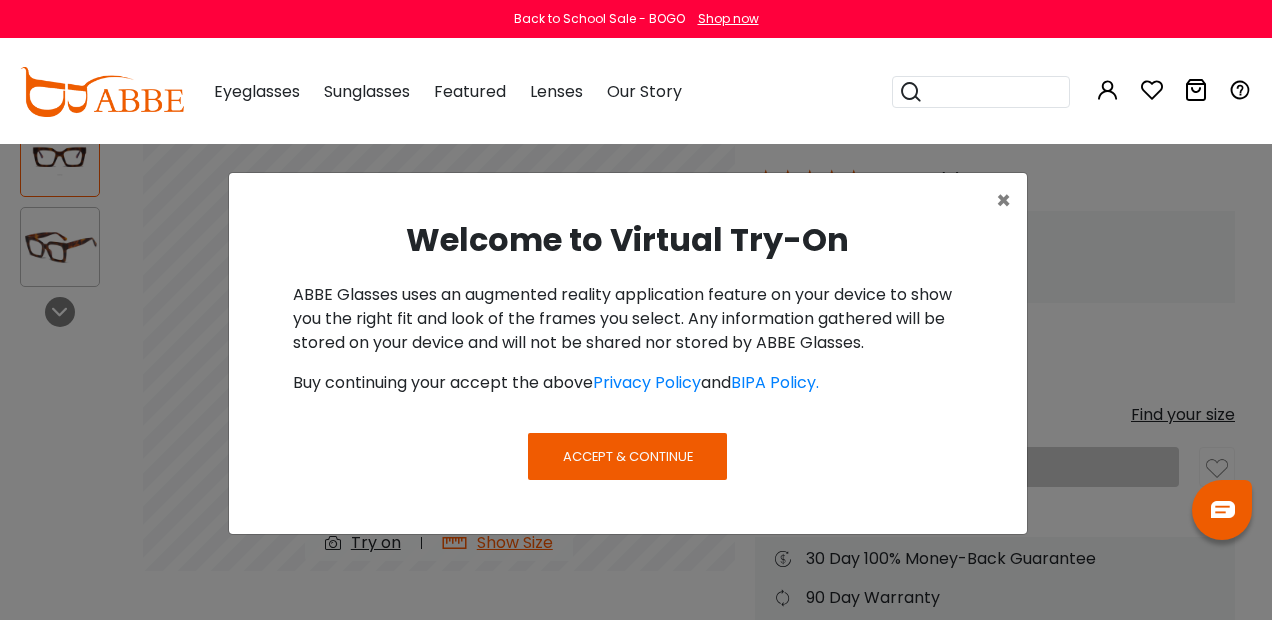 click on "Accept & Continue" at bounding box center [627, 456] 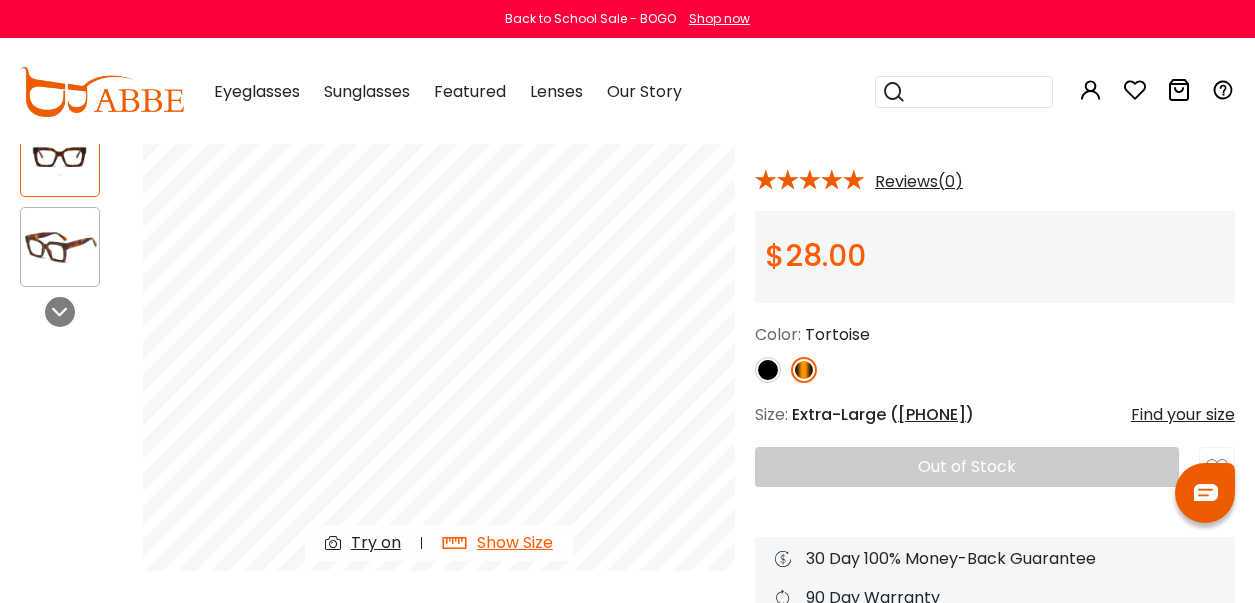 click on "0
0
Eyeglasses
Women's Eyeglasses" at bounding box center (627, 92) 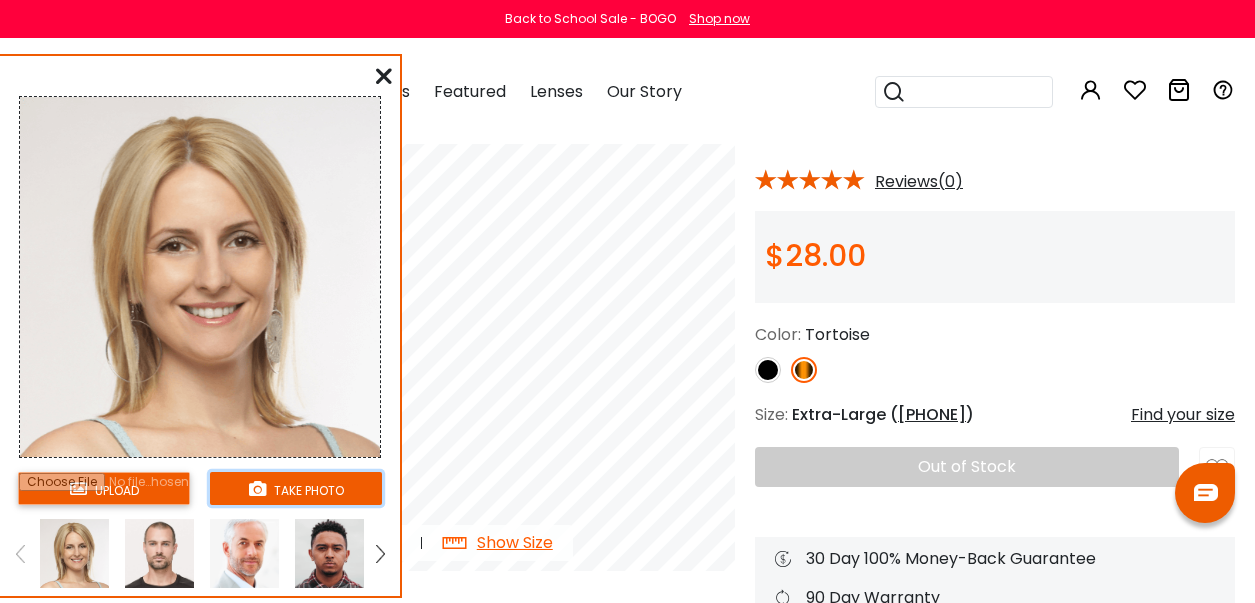 click at bounding box center [257, 488] 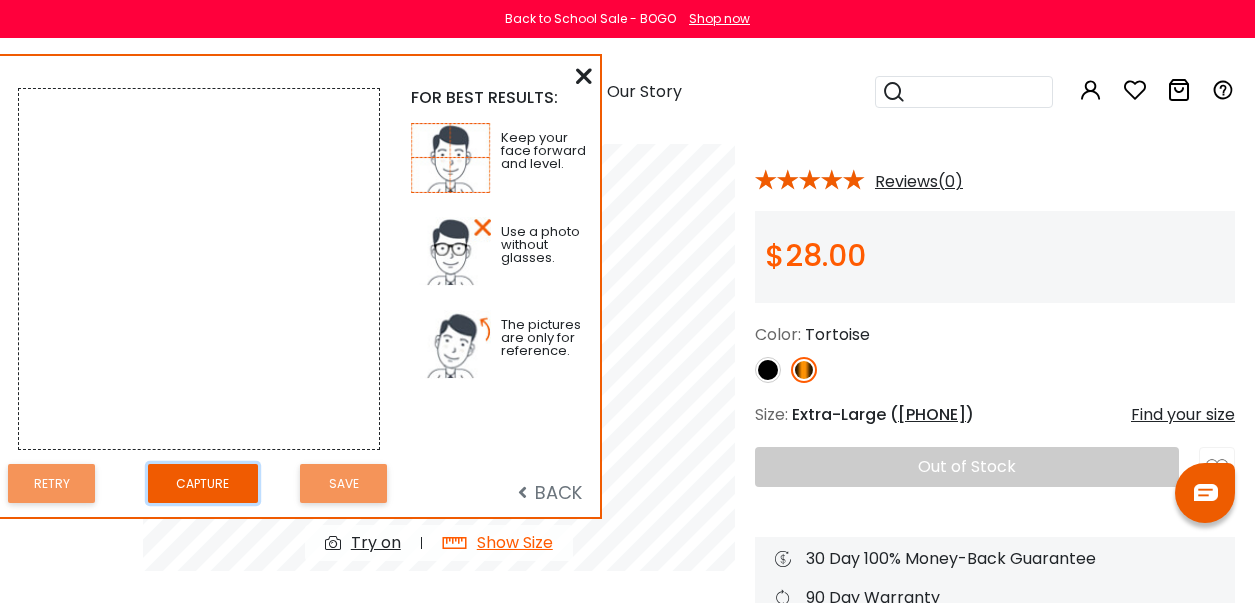 click on "Capture" at bounding box center [203, 483] 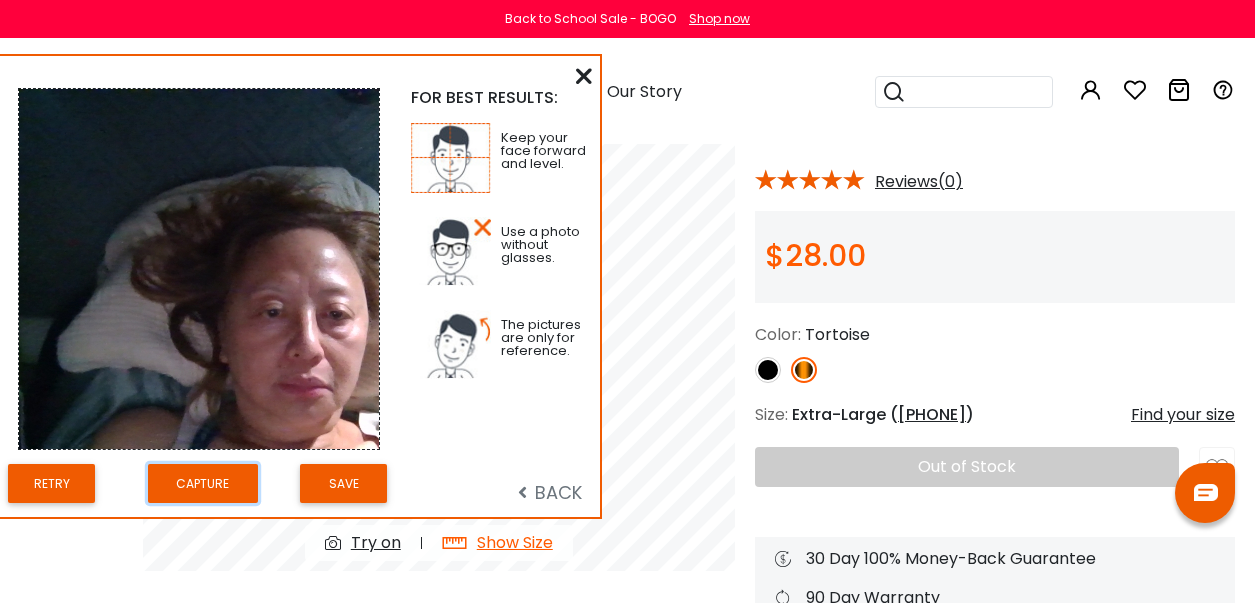 click on "Capture" at bounding box center (203, 483) 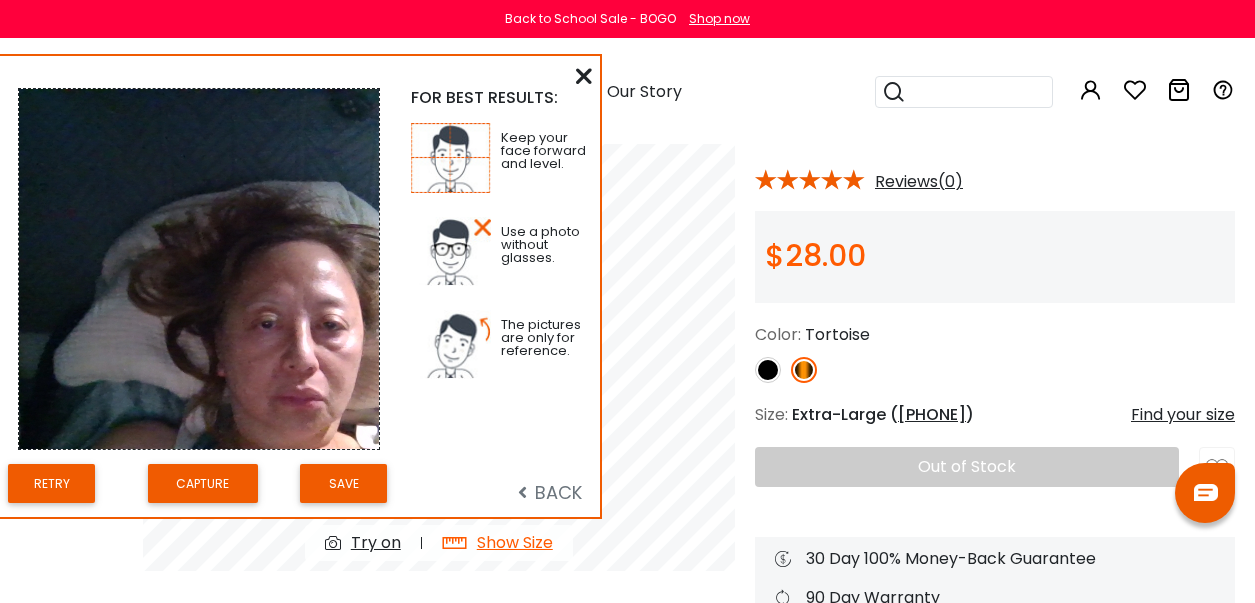 click at bounding box center (584, 76) 